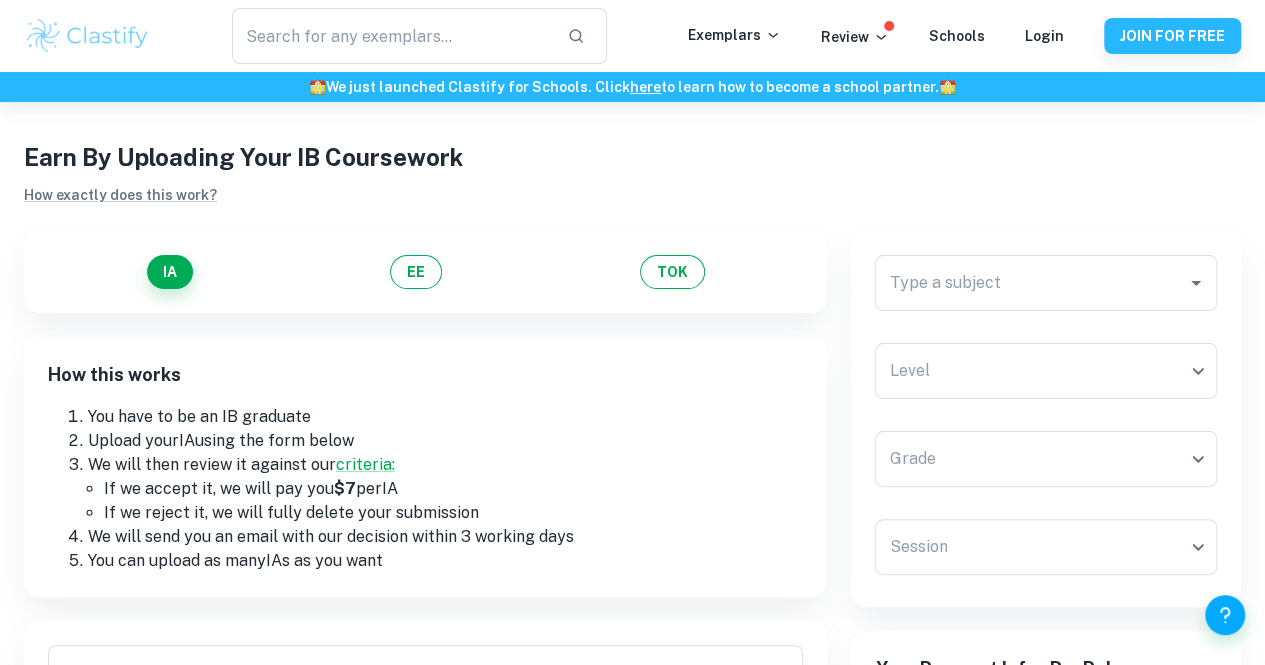scroll, scrollTop: 0, scrollLeft: 0, axis: both 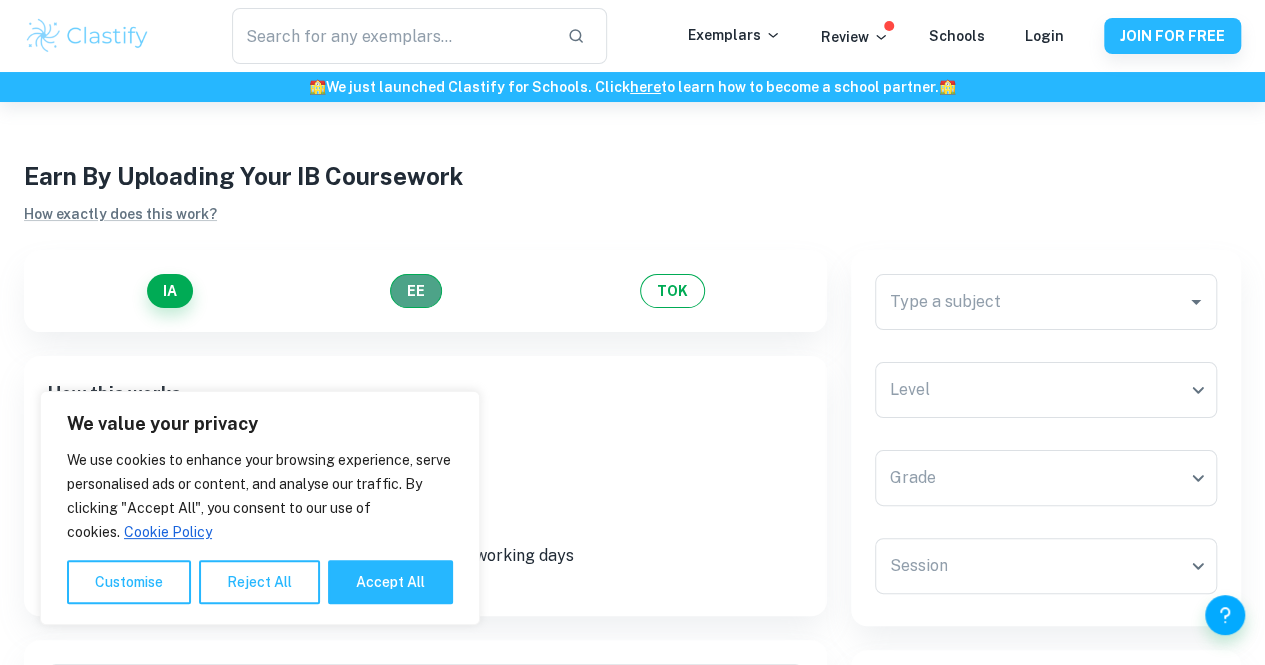 click on "EE" at bounding box center [416, 291] 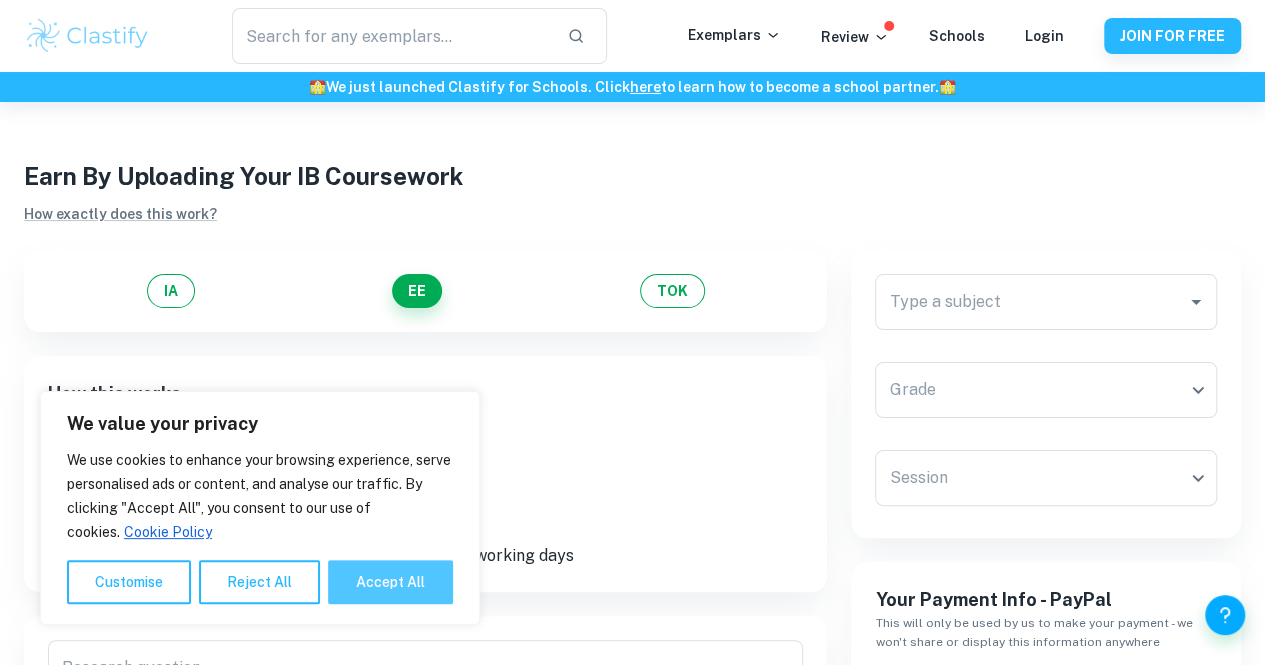click on "Accept All" at bounding box center (390, 582) 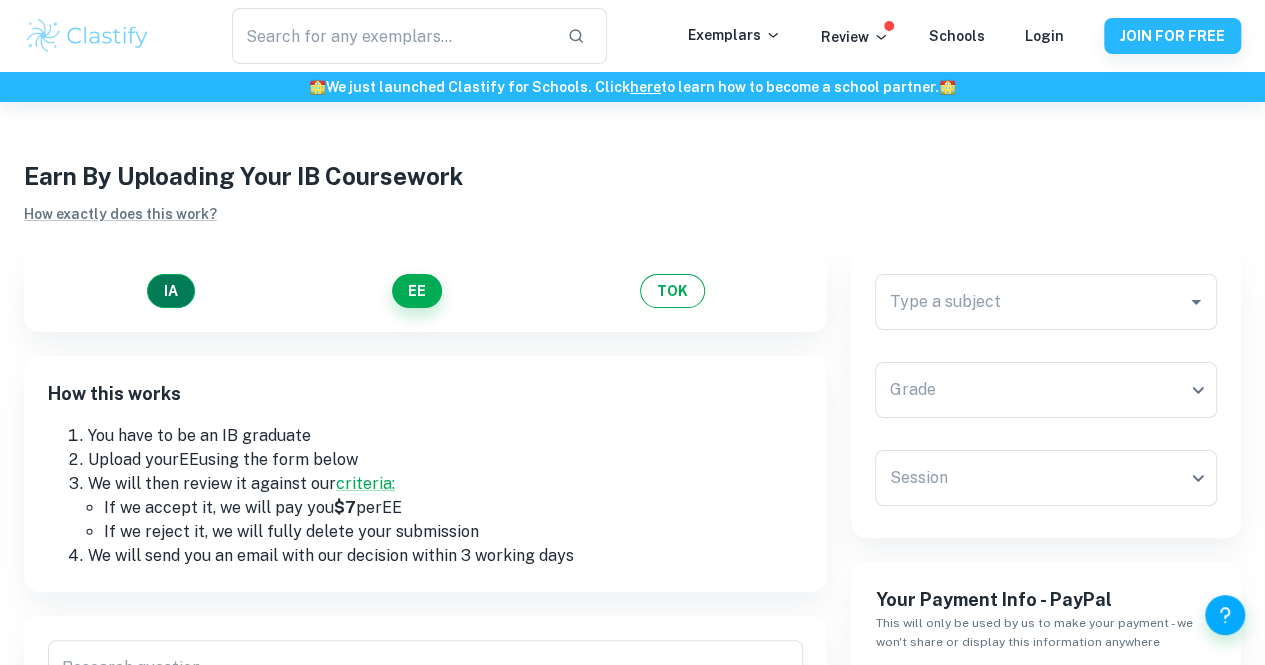 click on "IA" at bounding box center (171, 291) 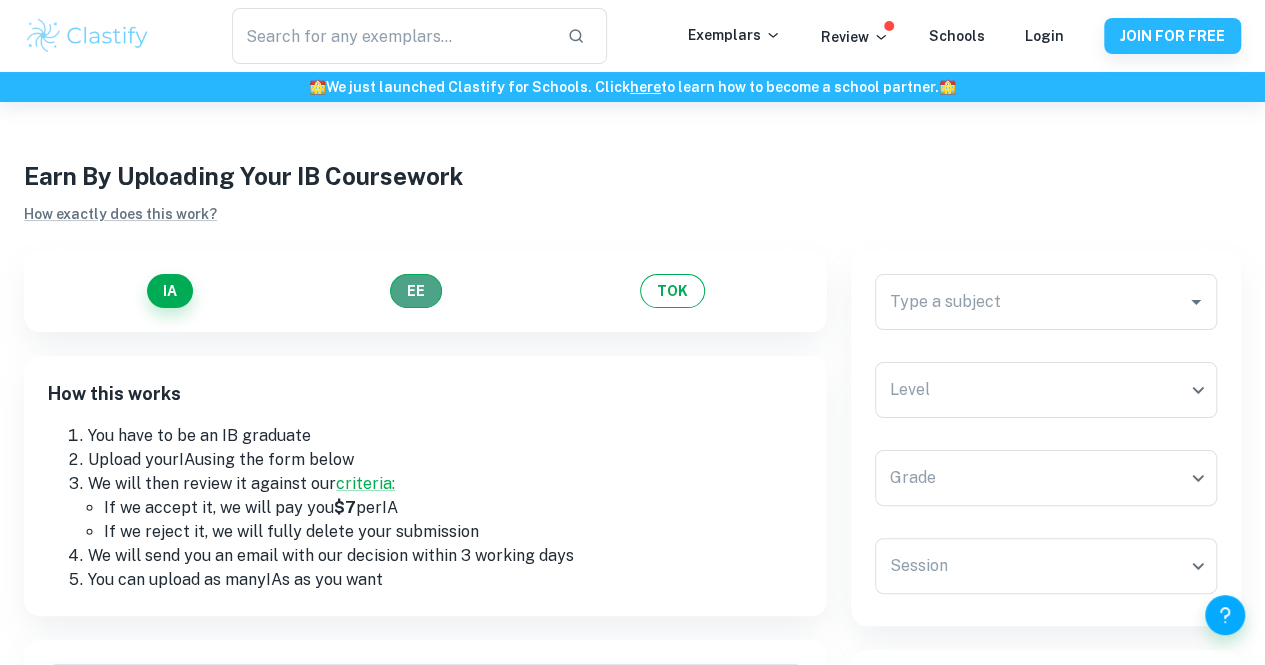 click on "EE" at bounding box center [416, 291] 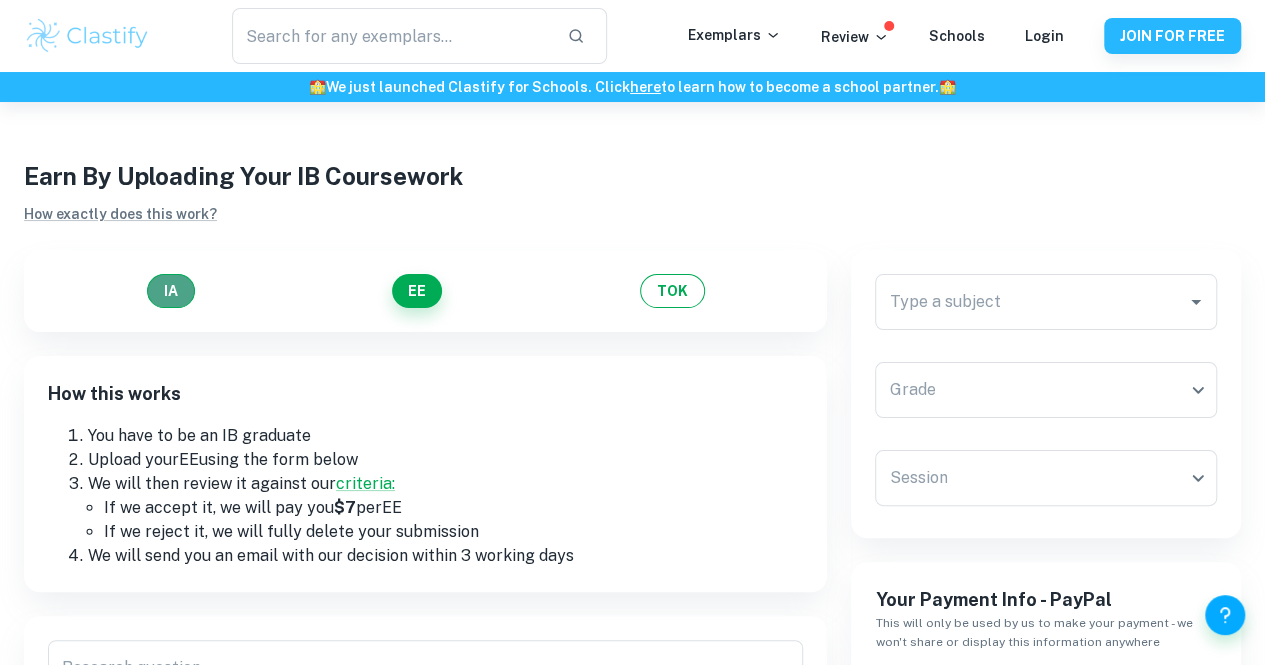 click on "IA" at bounding box center (171, 291) 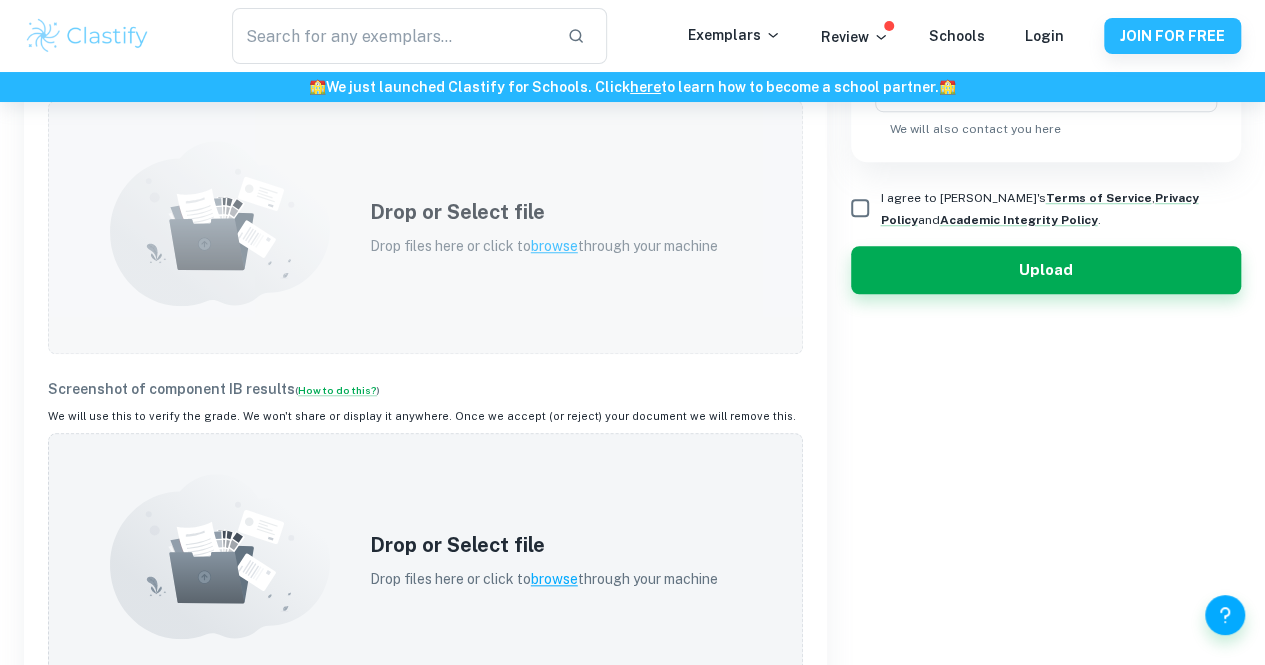 scroll, scrollTop: 800, scrollLeft: 0, axis: vertical 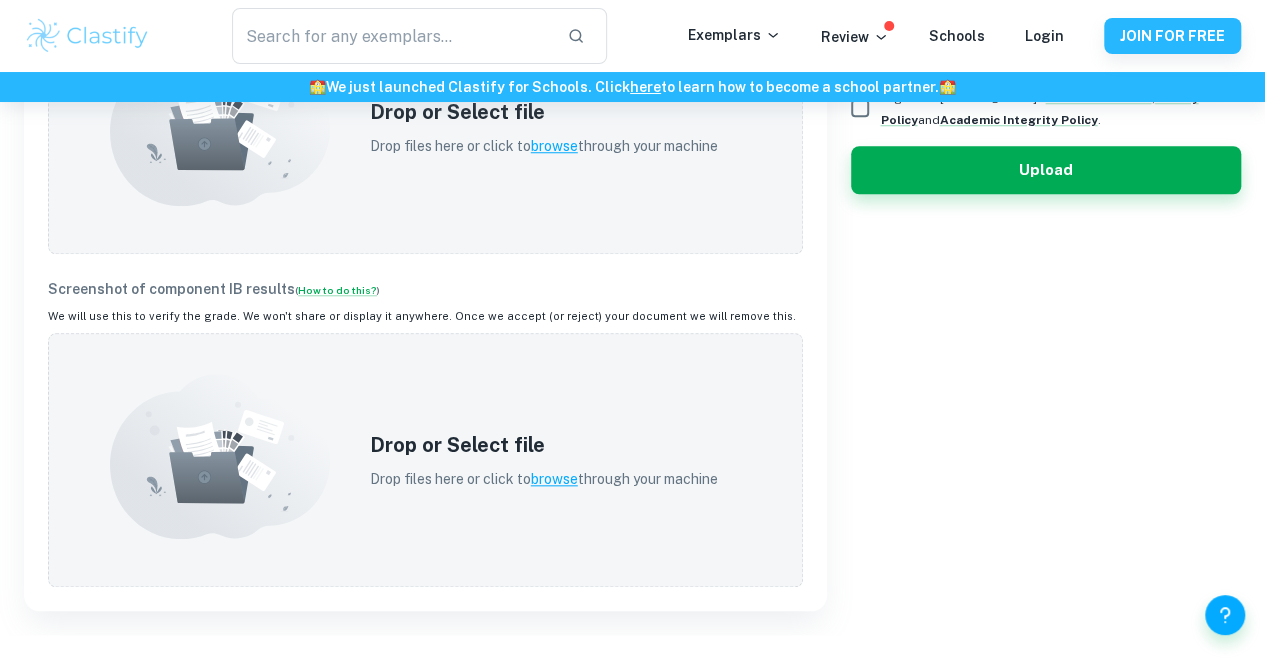drag, startPoint x: 314, startPoint y: 287, endPoint x: 280, endPoint y: 285, distance: 34.058773 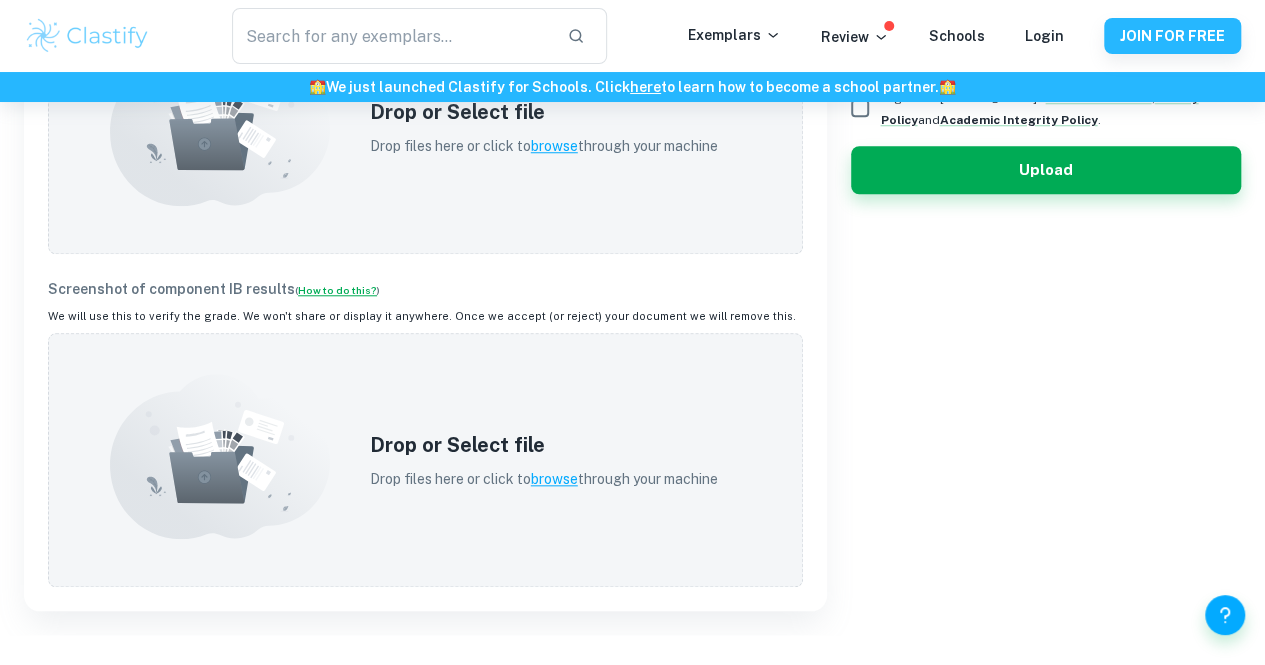 click on "How to do this?" at bounding box center (337, 290) 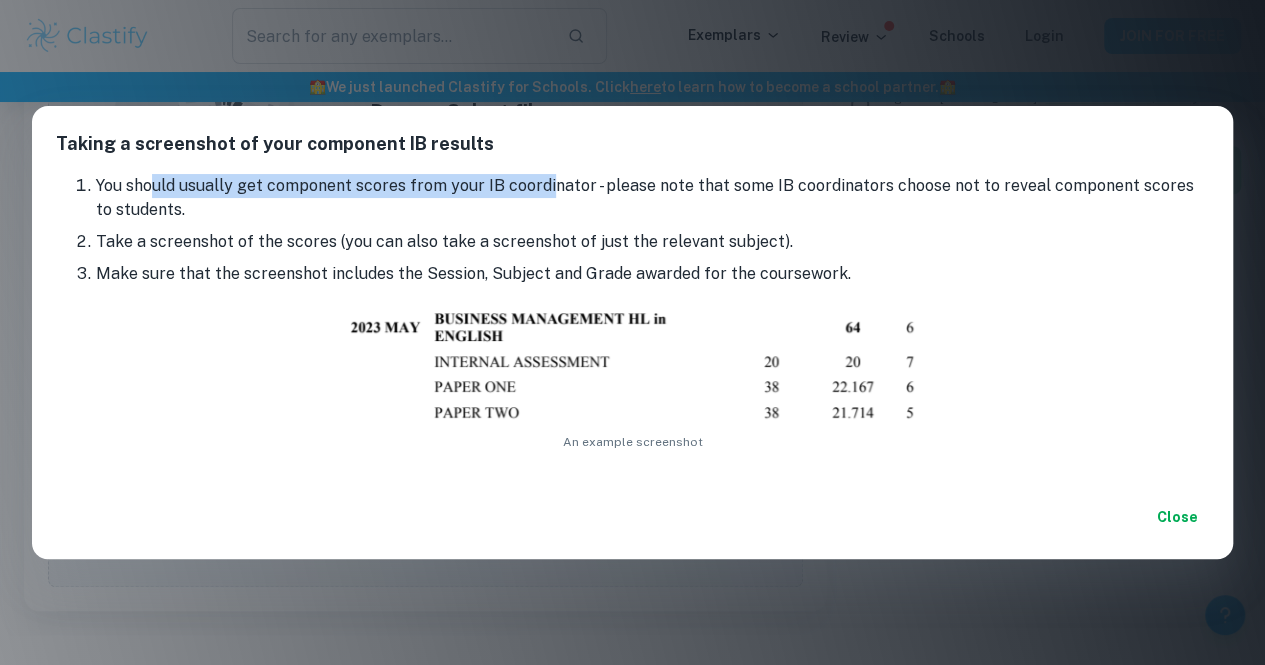 drag, startPoint x: 150, startPoint y: 188, endPoint x: 550, endPoint y: 187, distance: 400.00125 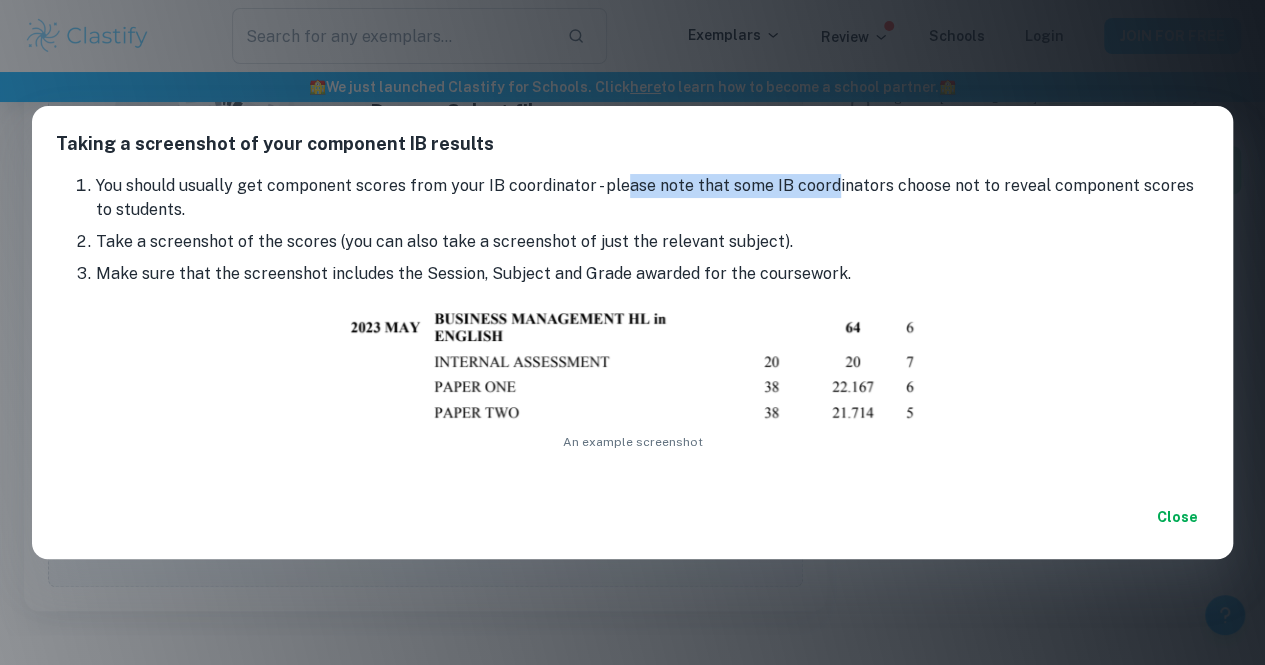 drag, startPoint x: 618, startPoint y: 189, endPoint x: 830, endPoint y: 185, distance: 212.03773 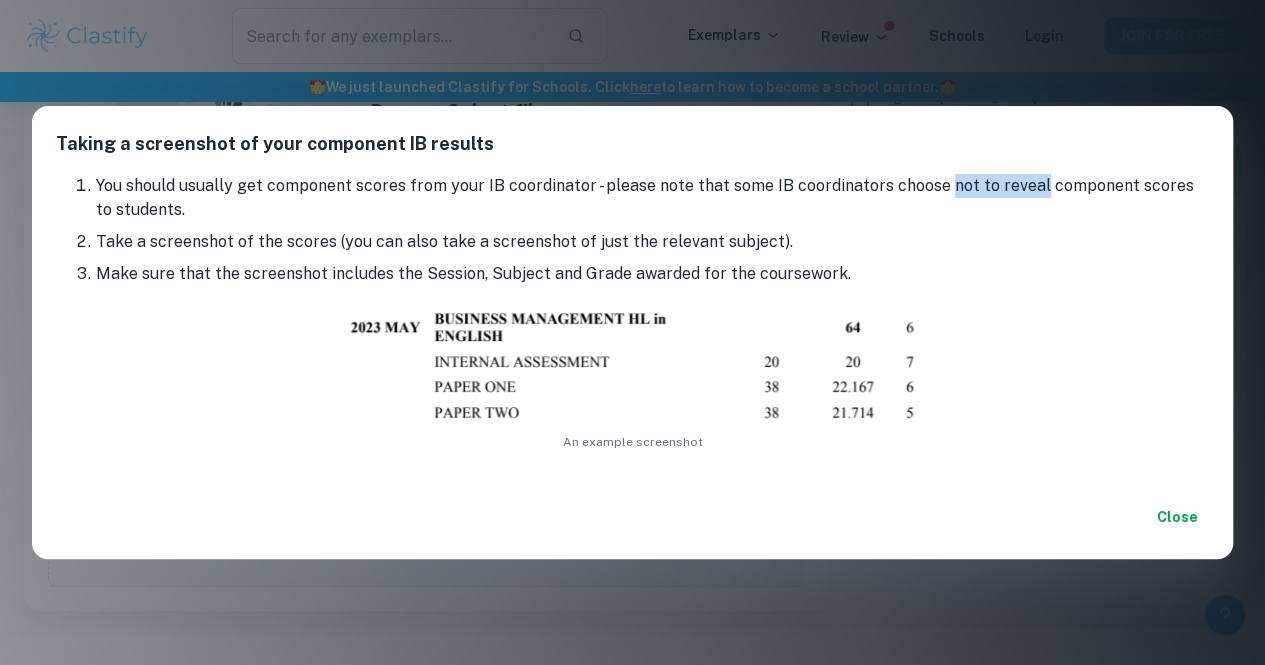 drag, startPoint x: 936, startPoint y: 184, endPoint x: 1029, endPoint y: 178, distance: 93.193344 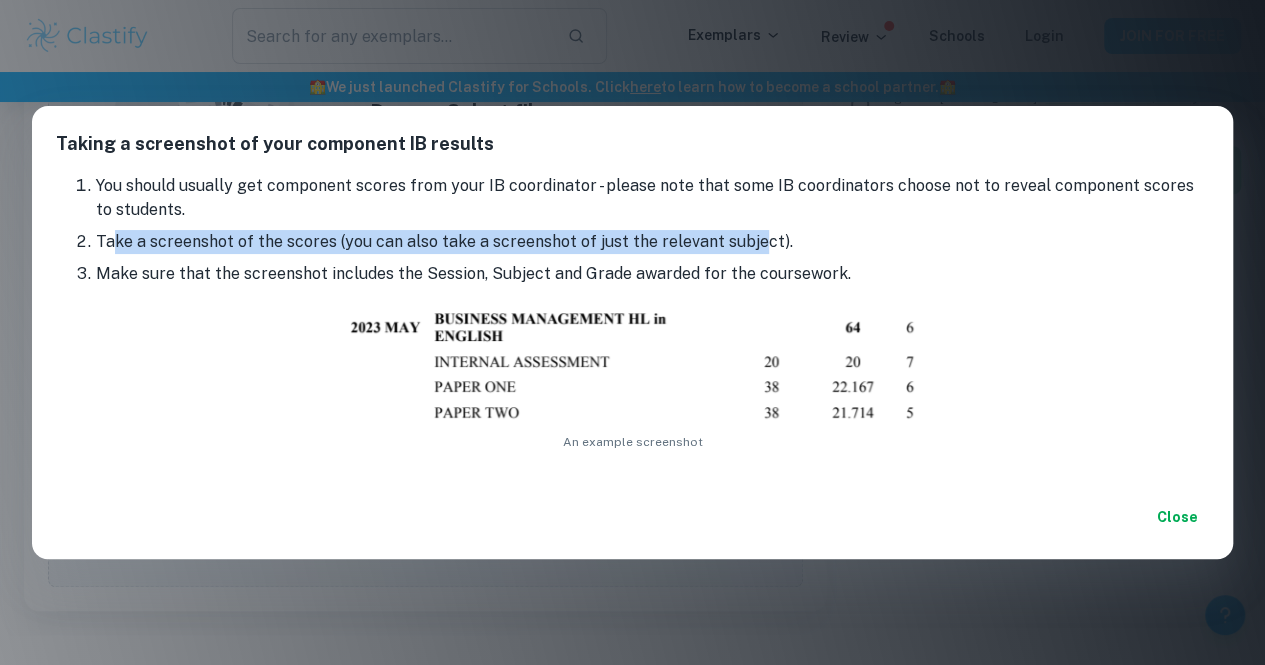 drag, startPoint x: 114, startPoint y: 244, endPoint x: 754, endPoint y: 239, distance: 640.01953 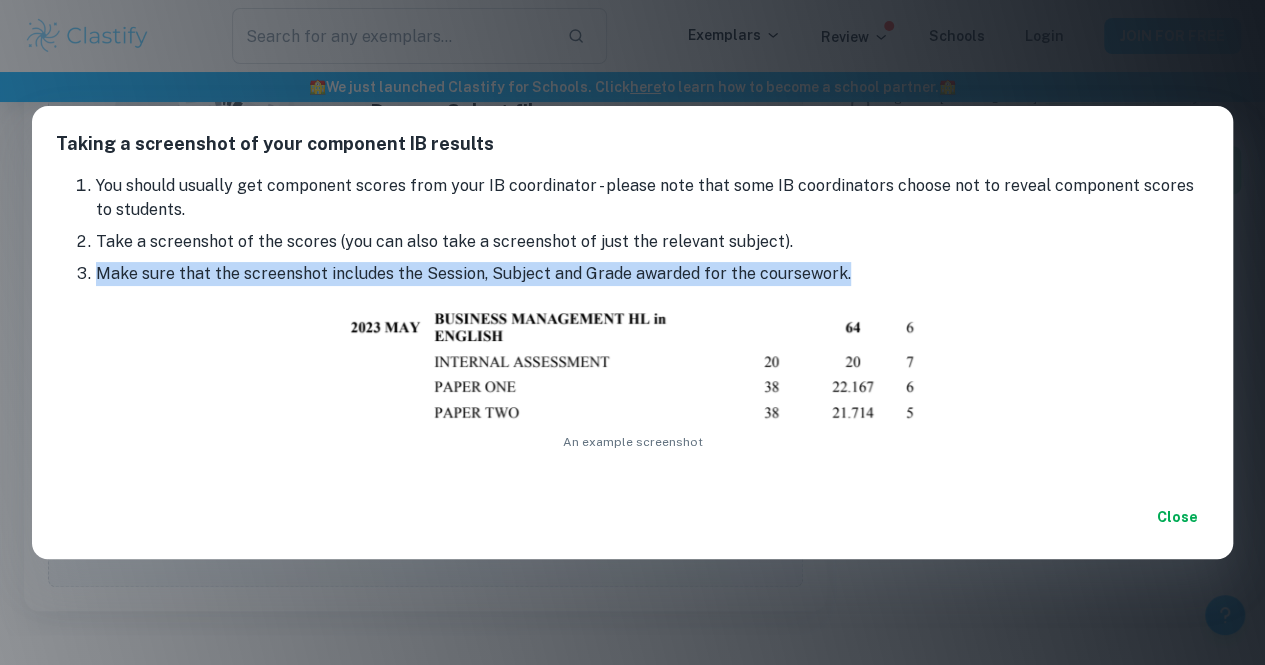 drag, startPoint x: 98, startPoint y: 266, endPoint x: 795, endPoint y: 273, distance: 697.03516 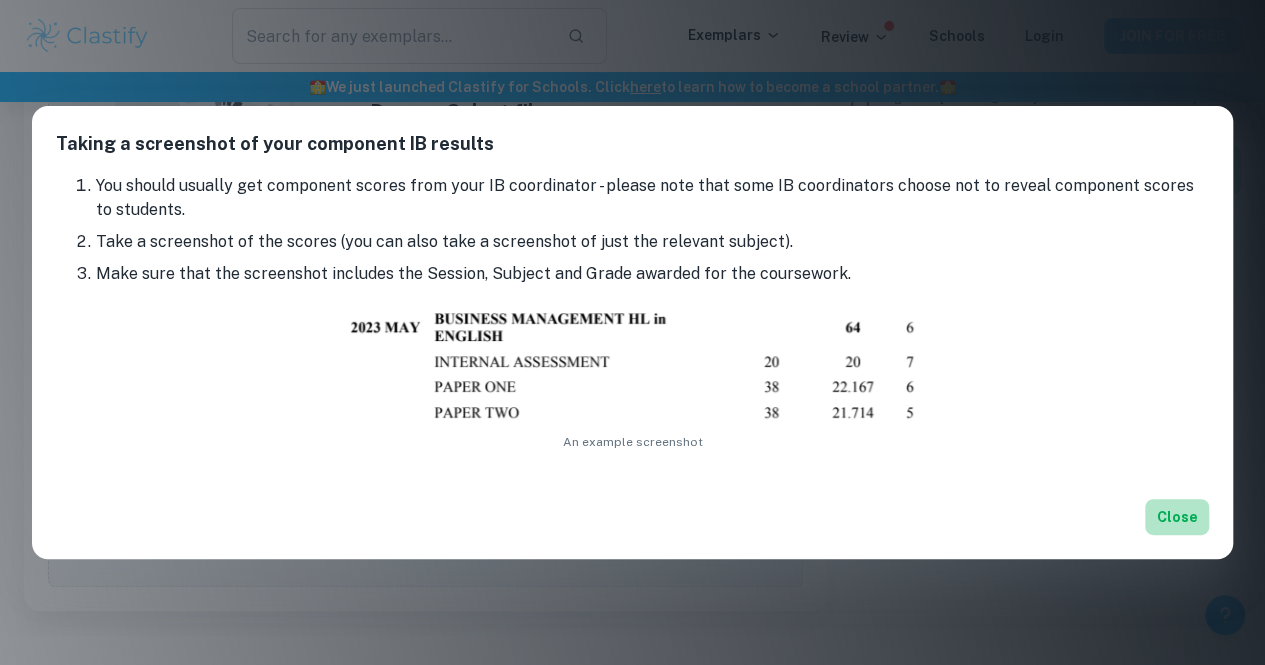 click on "Close" at bounding box center (1177, 517) 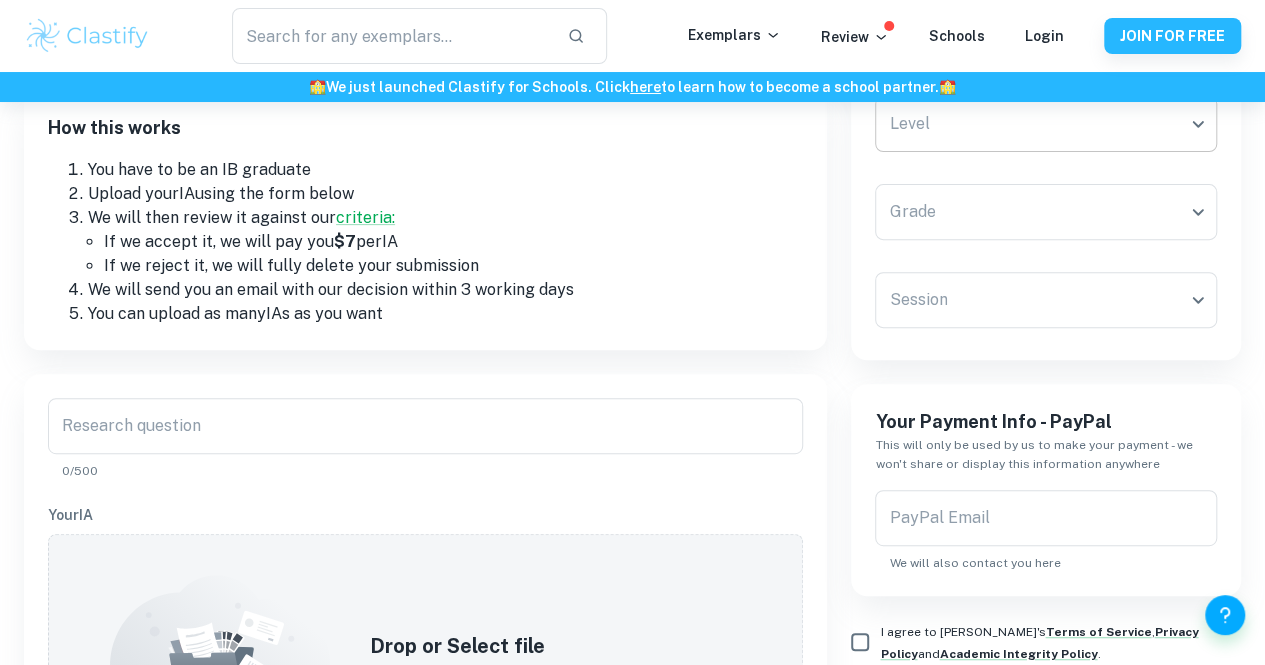 scroll, scrollTop: 100, scrollLeft: 0, axis: vertical 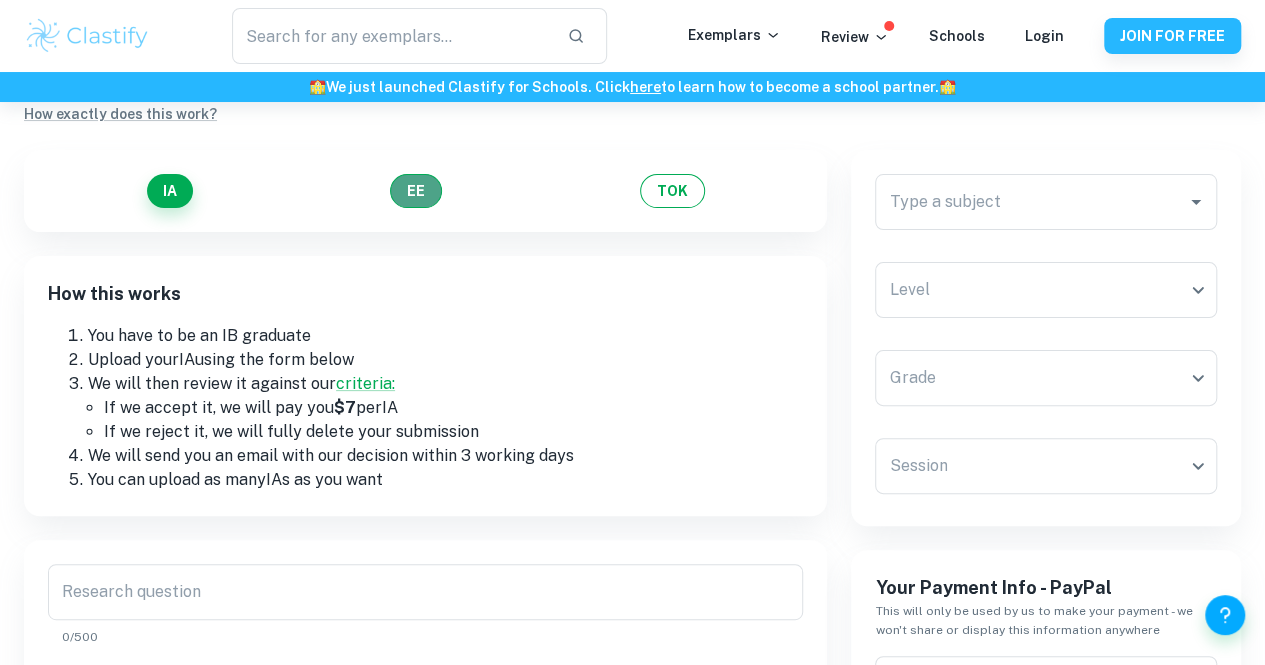 click on "EE" at bounding box center [416, 191] 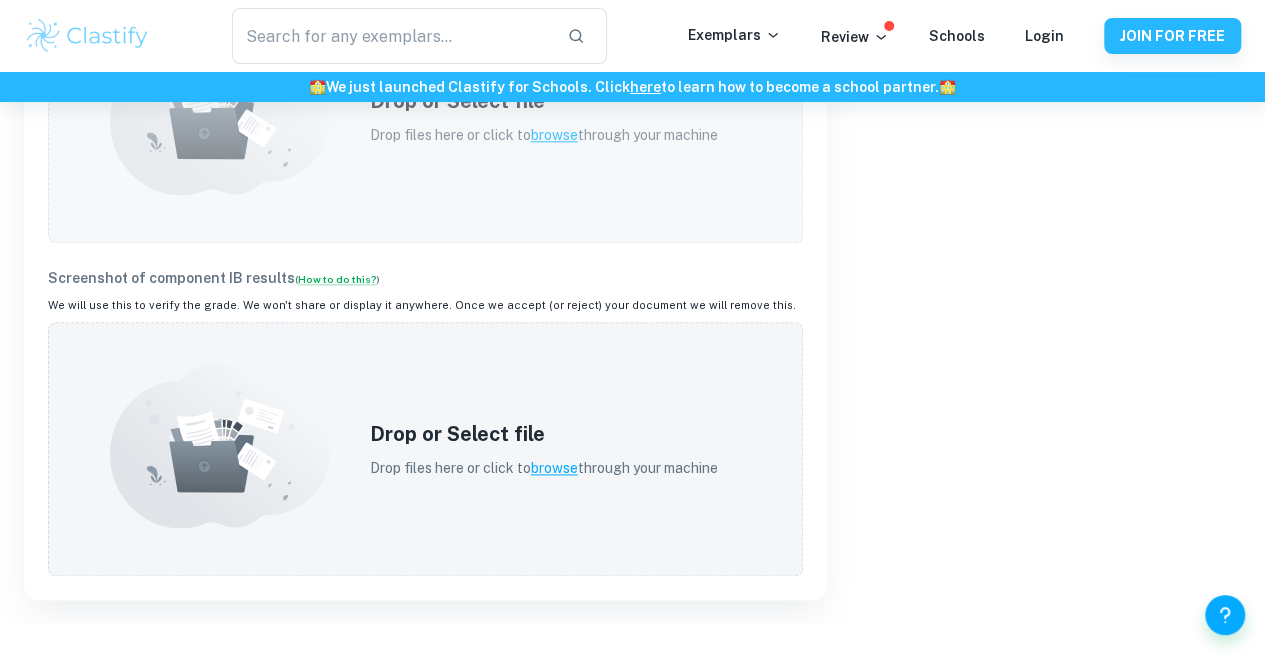 scroll, scrollTop: 1100, scrollLeft: 0, axis: vertical 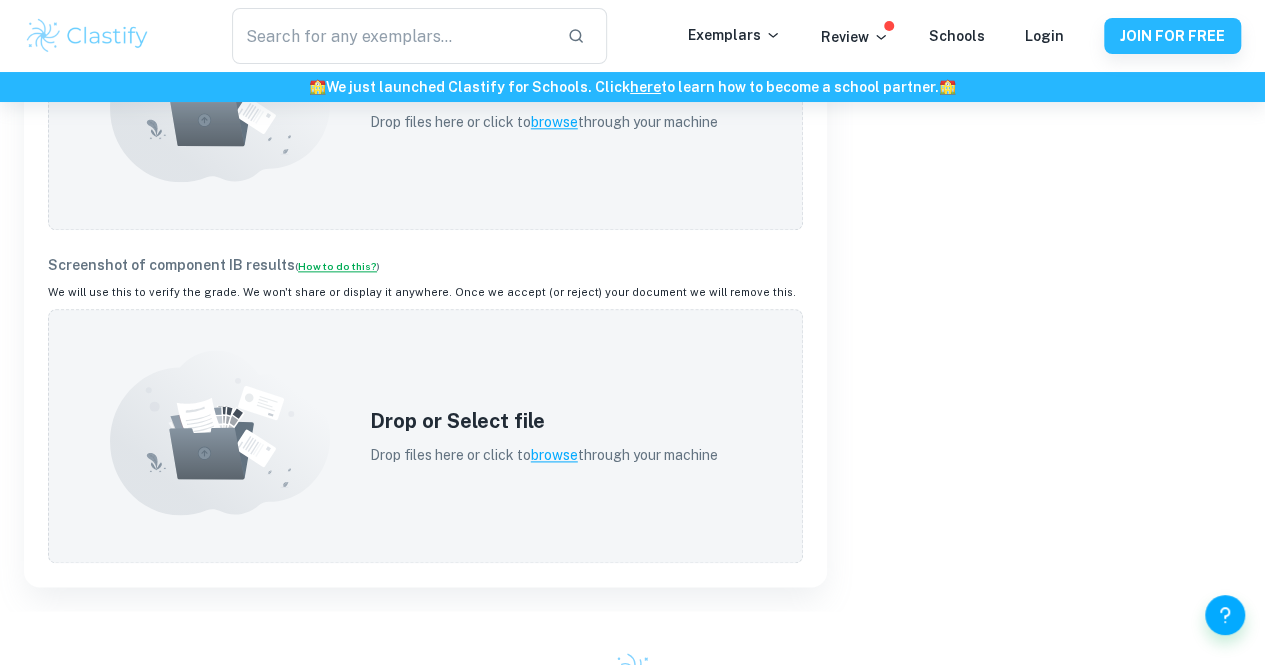 click on "How to do this?" at bounding box center [337, 266] 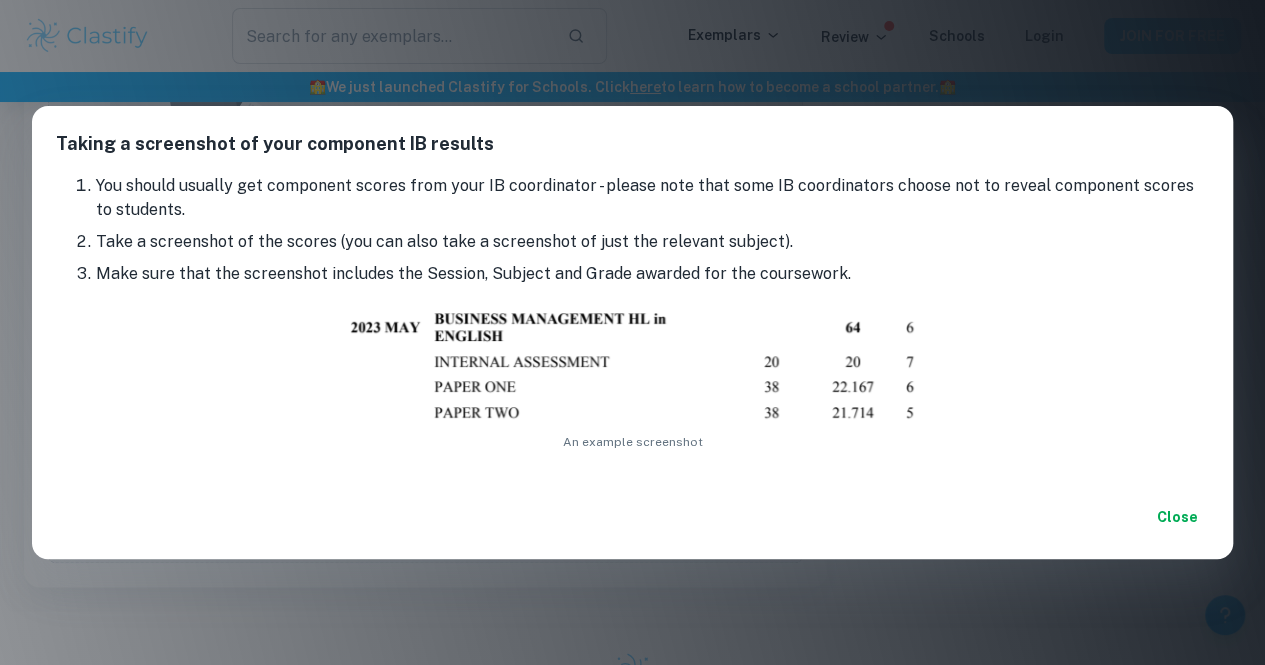 click on "Taking a screenshot of your component IB results You should usually get component scores from your IB coordinator - please note that some IB coordinators choose not to reveal component scores to students. Take a screenshot of the scores (you can also take a screenshot of just the relevant subject). Make sure that the screenshot includes the Session, Subject and Grade awarded for the coursework. An example screenshot Close" at bounding box center [632, 332] 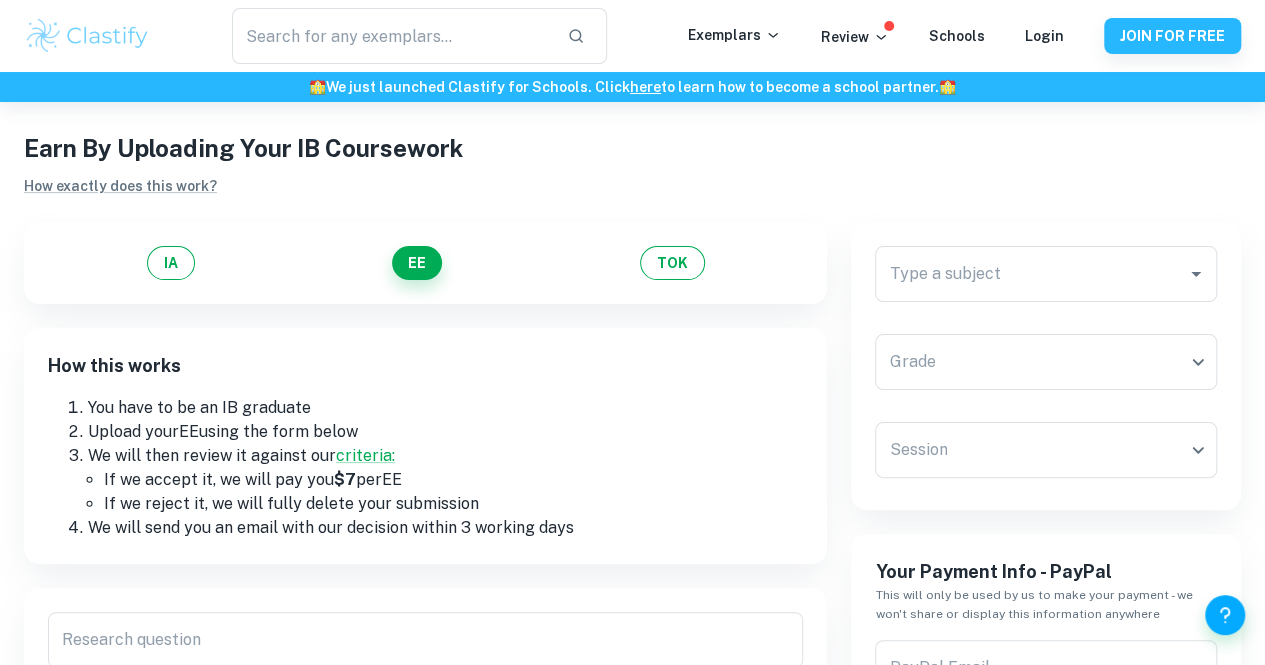 scroll, scrollTop: 0, scrollLeft: 0, axis: both 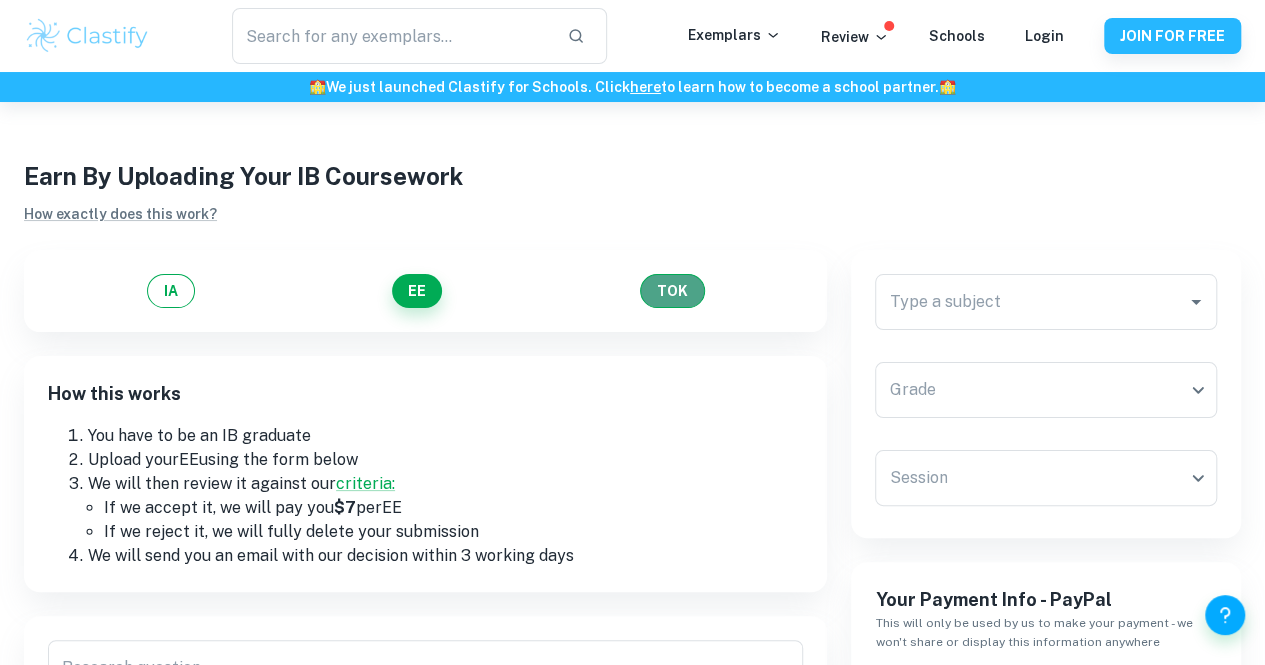 click on "TOK" at bounding box center [672, 291] 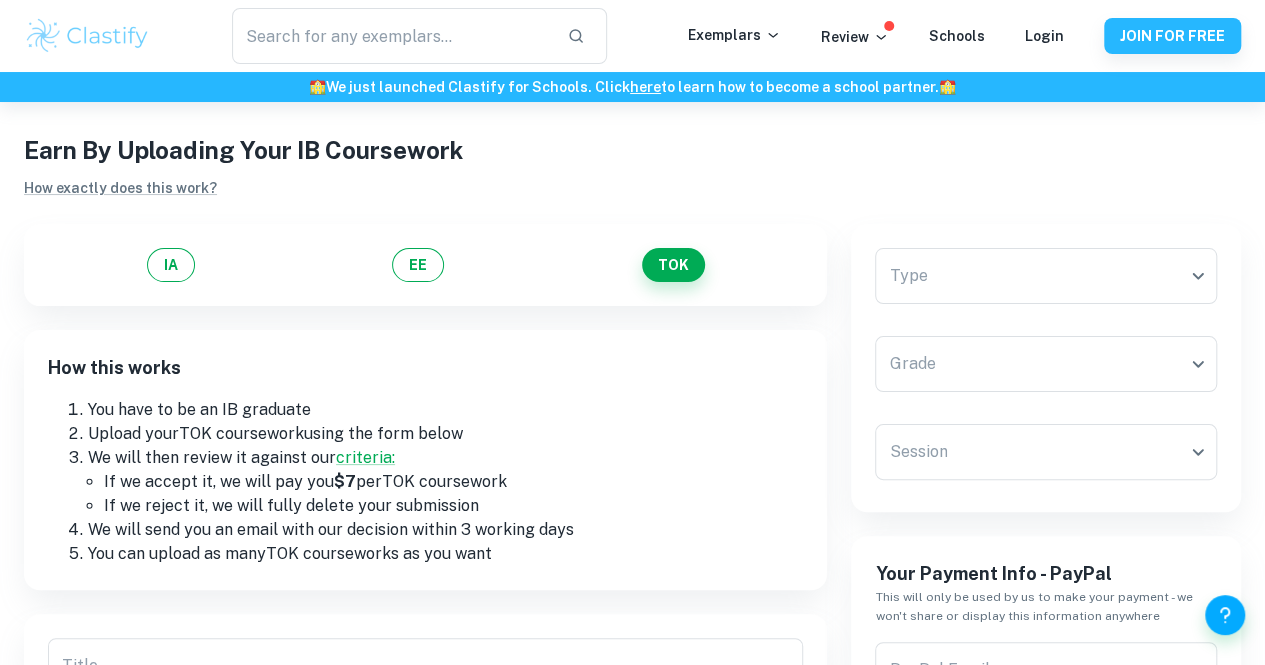 scroll, scrollTop: 100, scrollLeft: 0, axis: vertical 